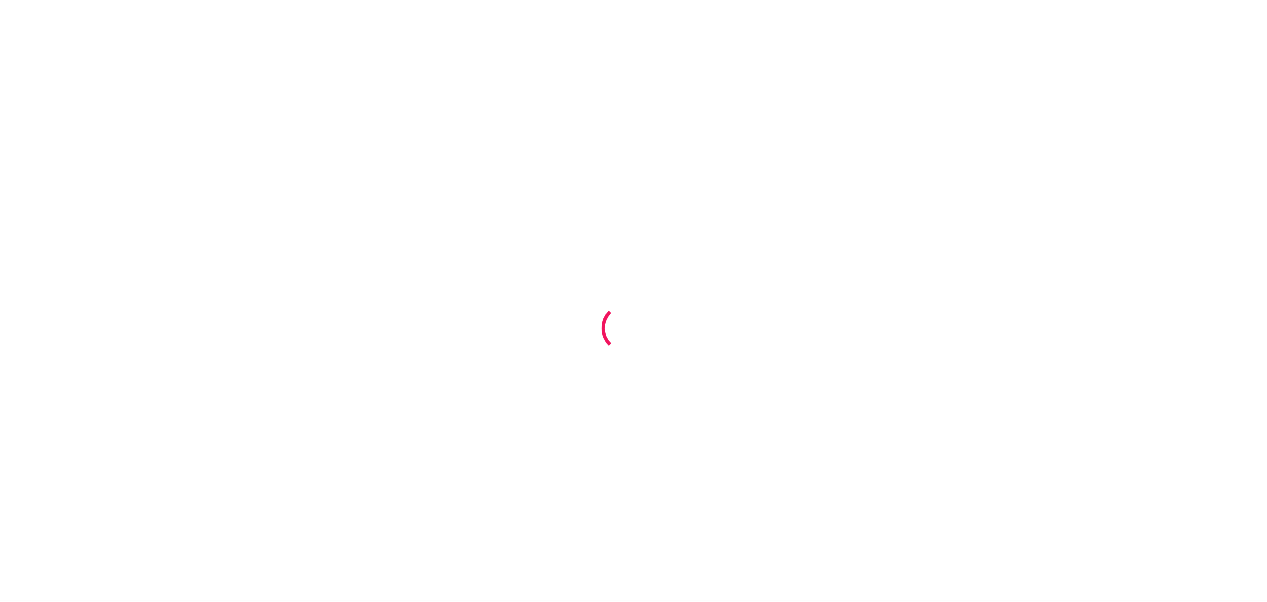 scroll, scrollTop: 0, scrollLeft: 0, axis: both 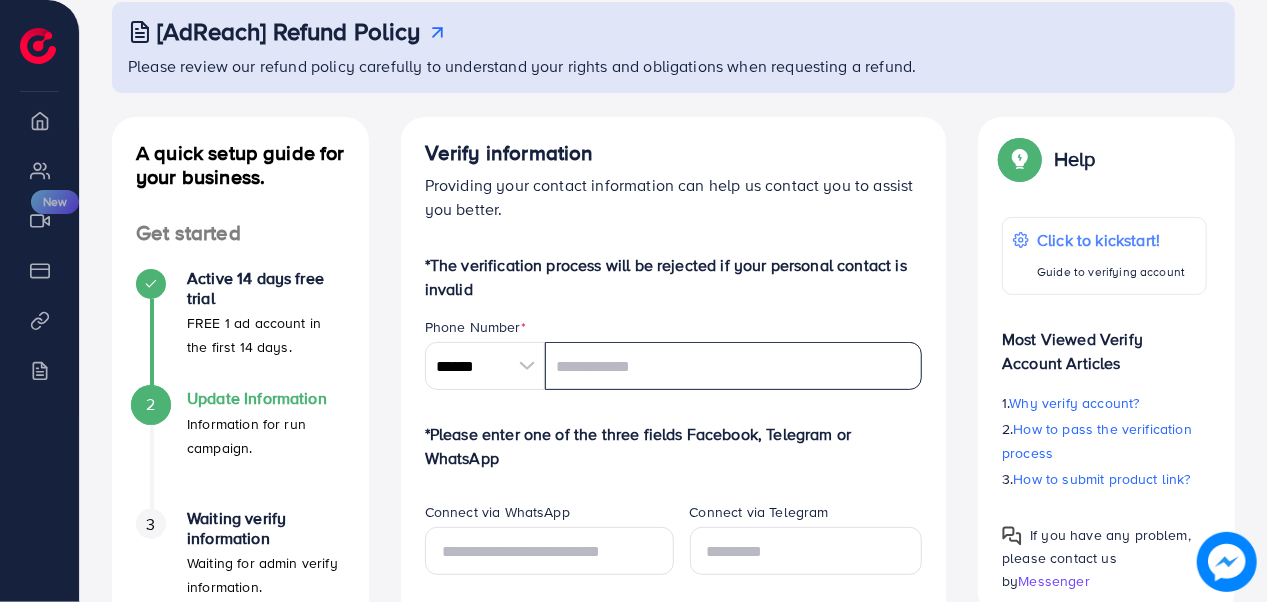 click at bounding box center (734, 366) 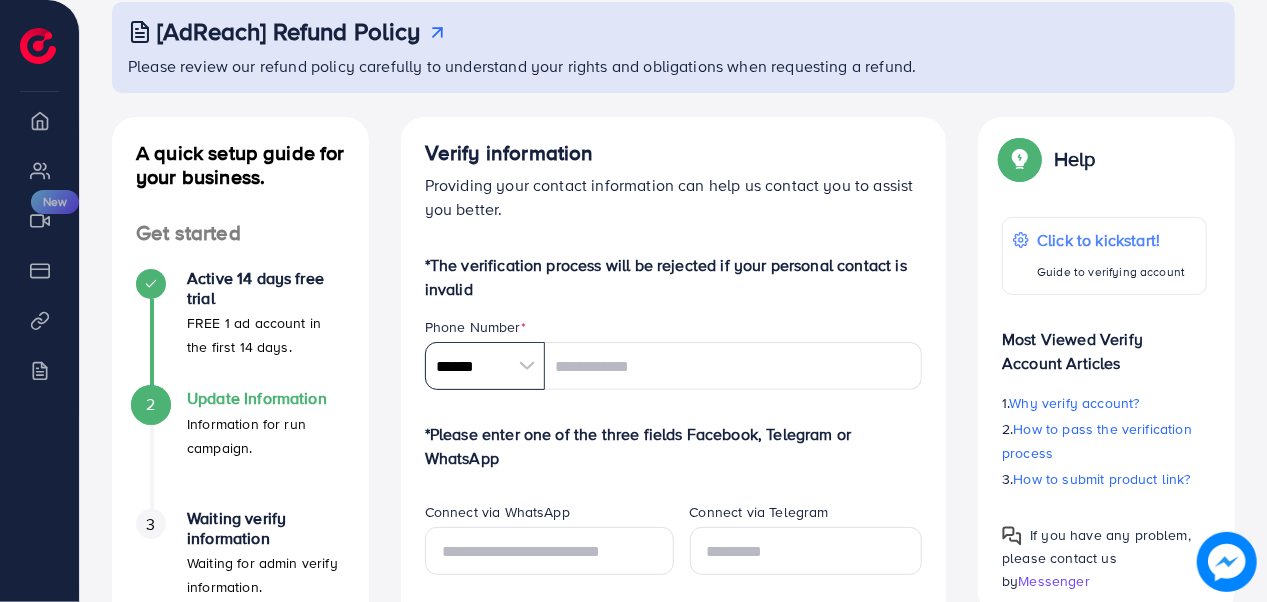 click on "******" at bounding box center [485, 366] 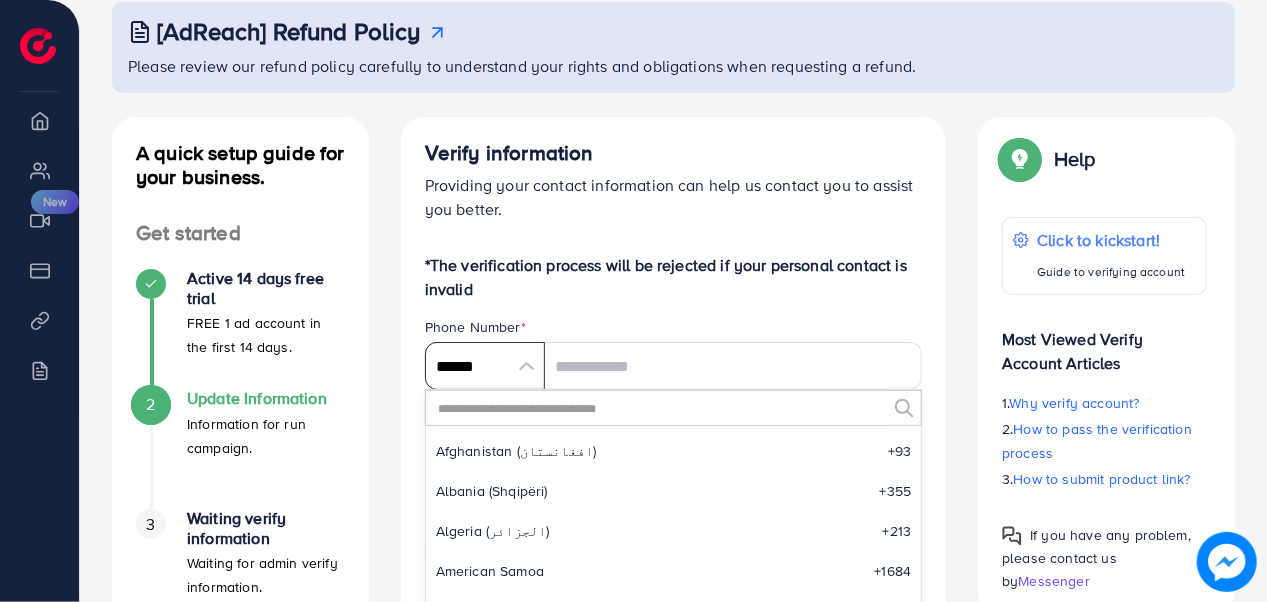 scroll, scrollTop: 9285, scrollLeft: 0, axis: vertical 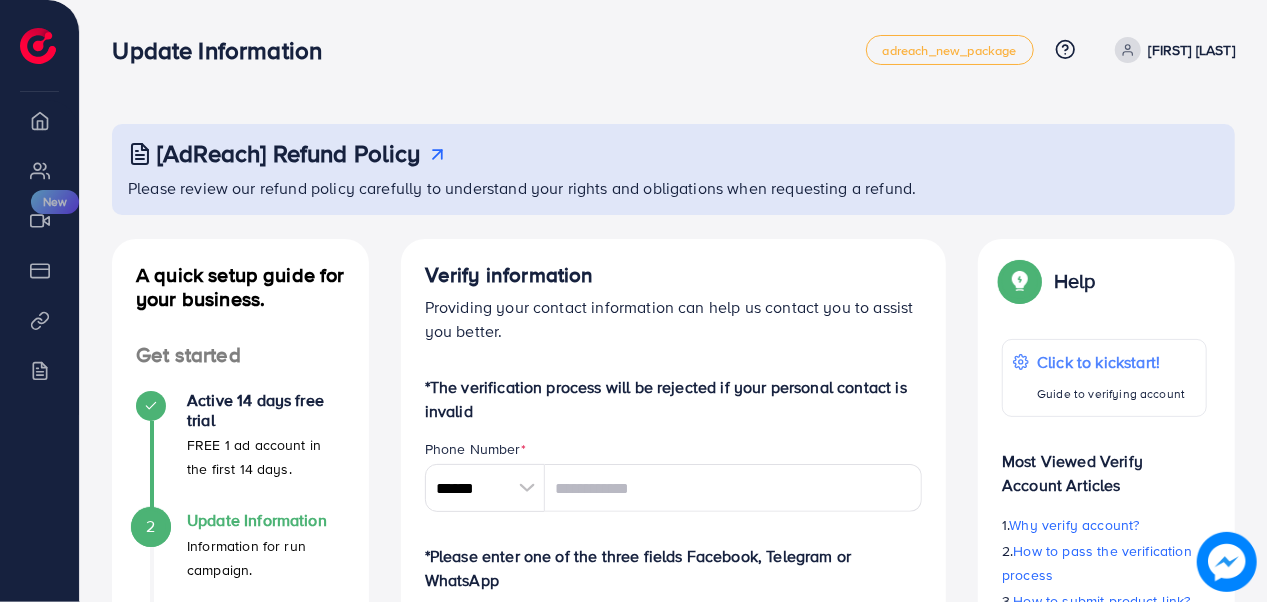 drag, startPoint x: 1266, startPoint y: 201, endPoint x: 1268, endPoint y: 262, distance: 61.03278 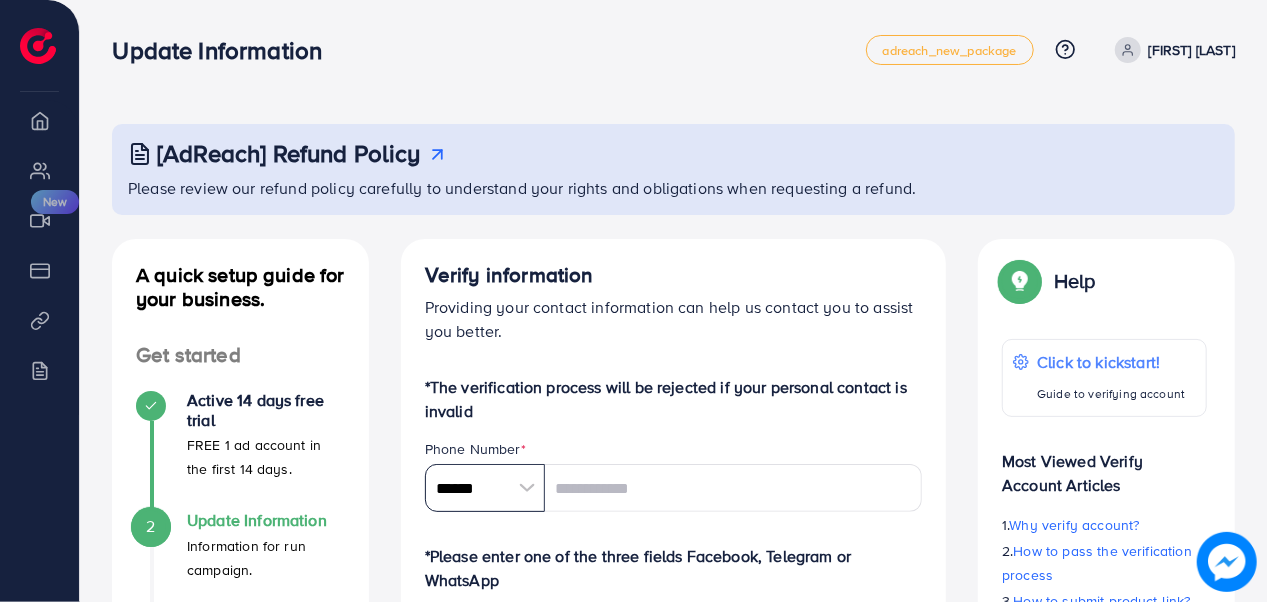 click on "******" at bounding box center (485, 488) 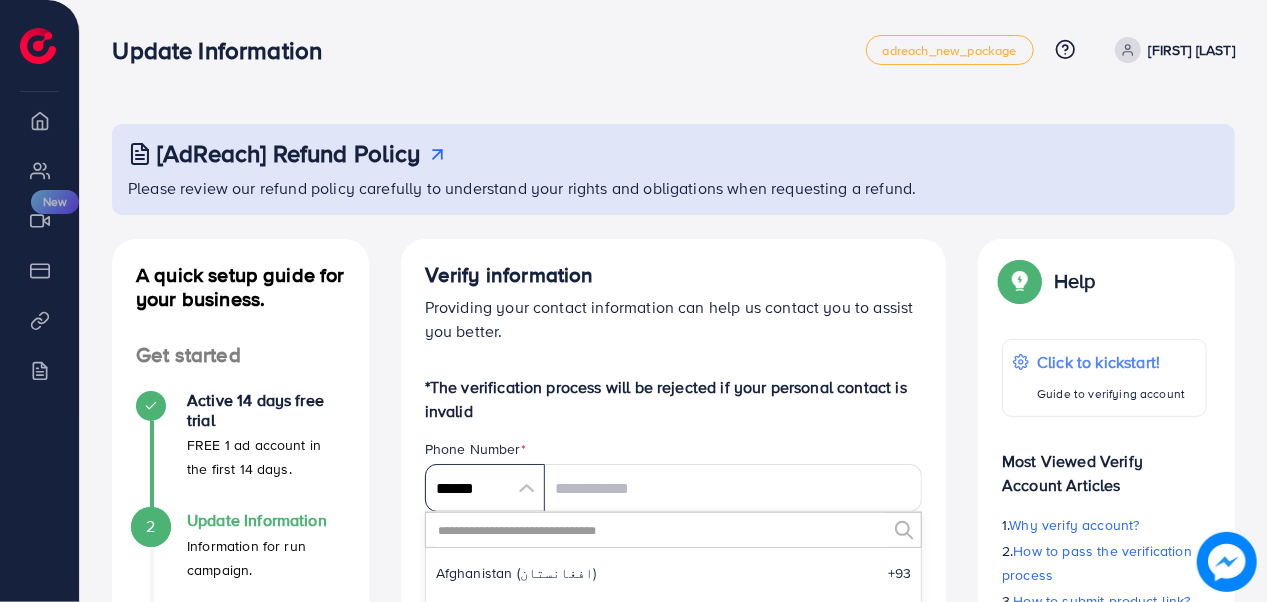 scroll, scrollTop: 9285, scrollLeft: 0, axis: vertical 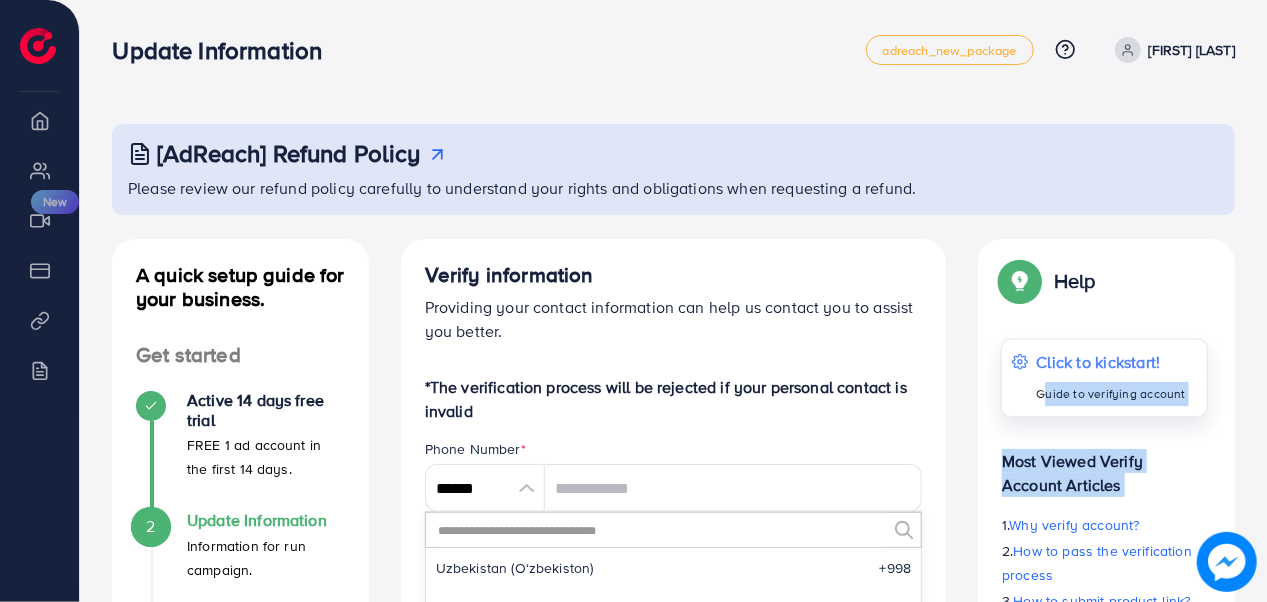 drag, startPoint x: 985, startPoint y: 504, endPoint x: 1029, endPoint y: 378, distance: 133.46161 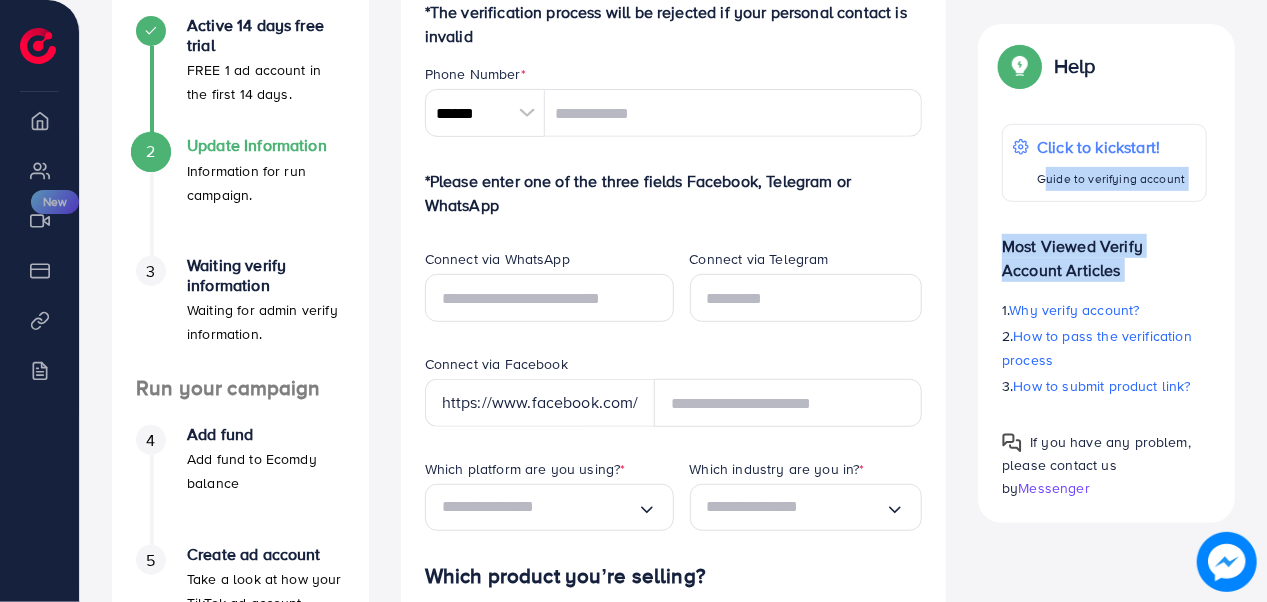 scroll, scrollTop: 379, scrollLeft: 0, axis: vertical 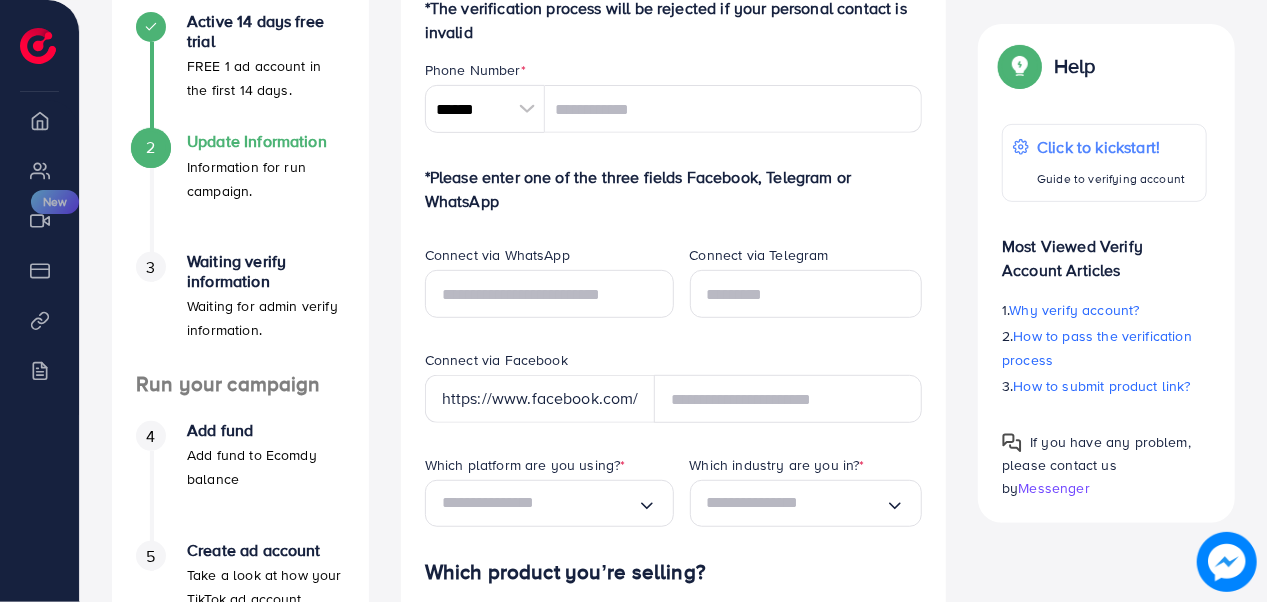 click at bounding box center [527, 109] 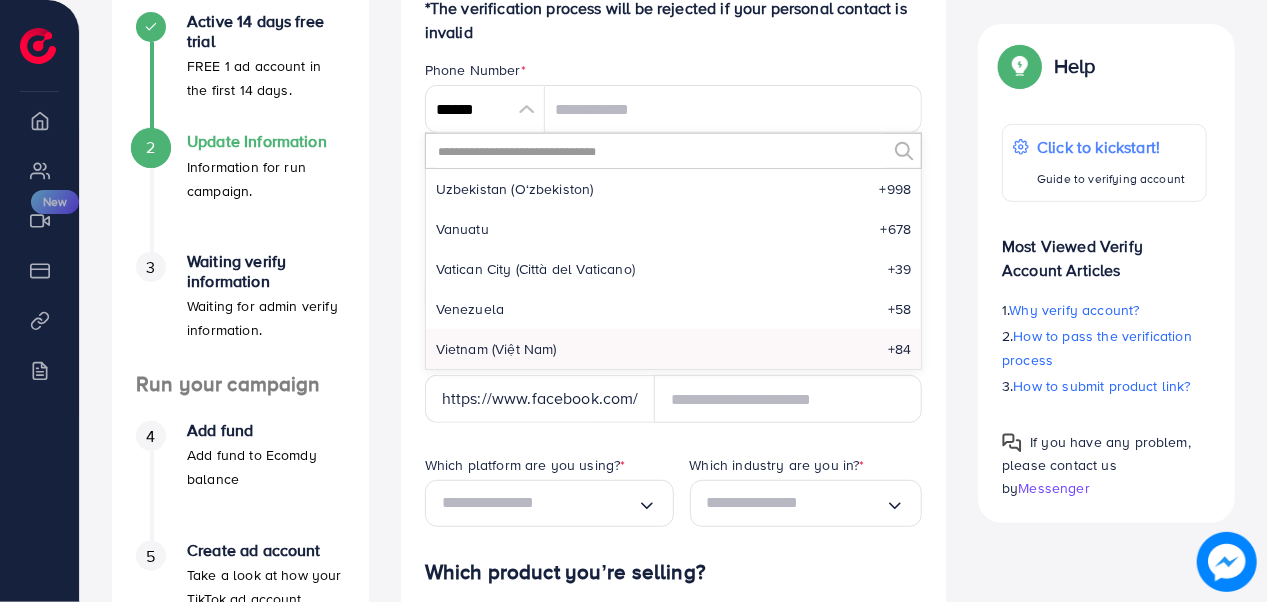 click at bounding box center [661, 151] 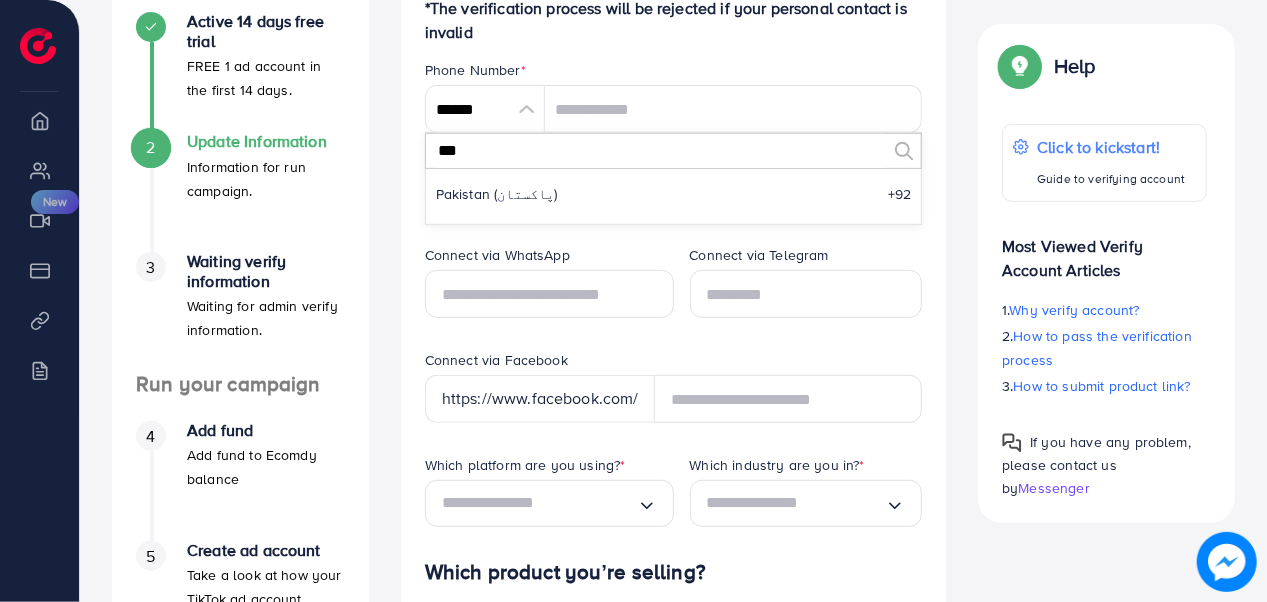 scroll, scrollTop: 0, scrollLeft: 0, axis: both 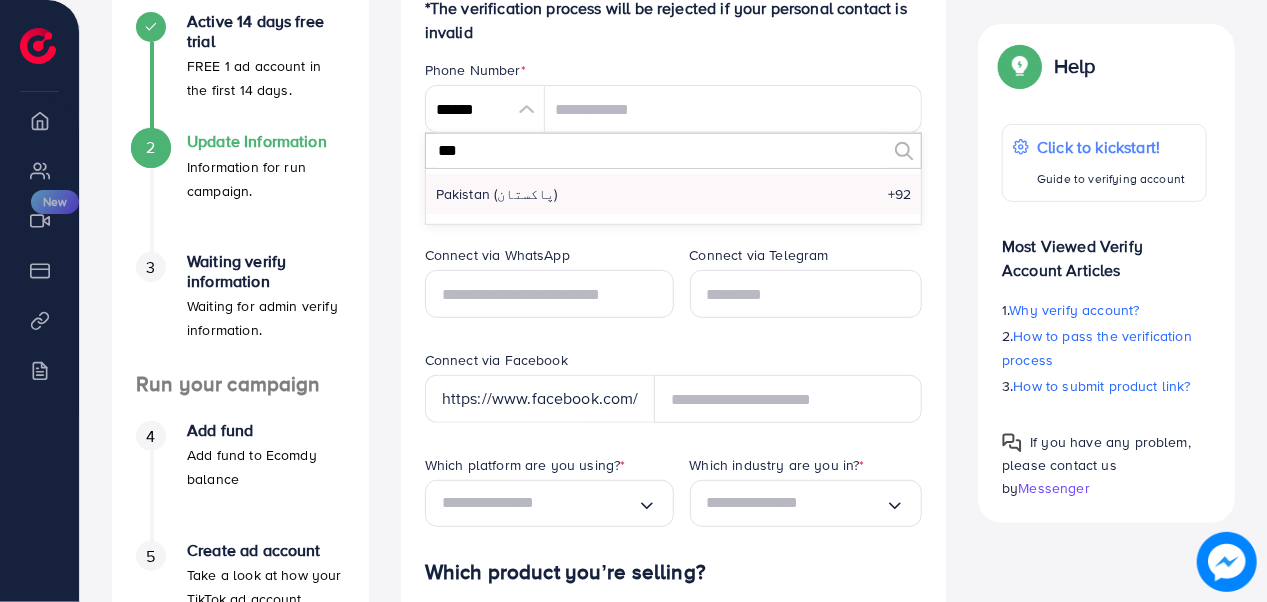 type on "***" 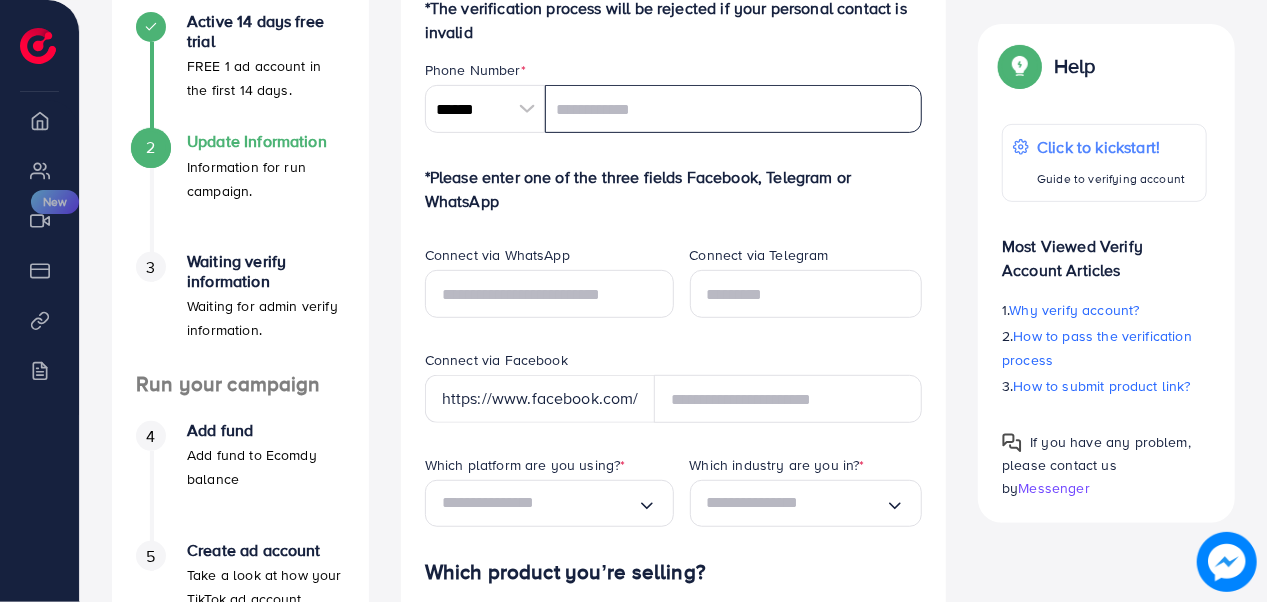 click at bounding box center [734, 109] 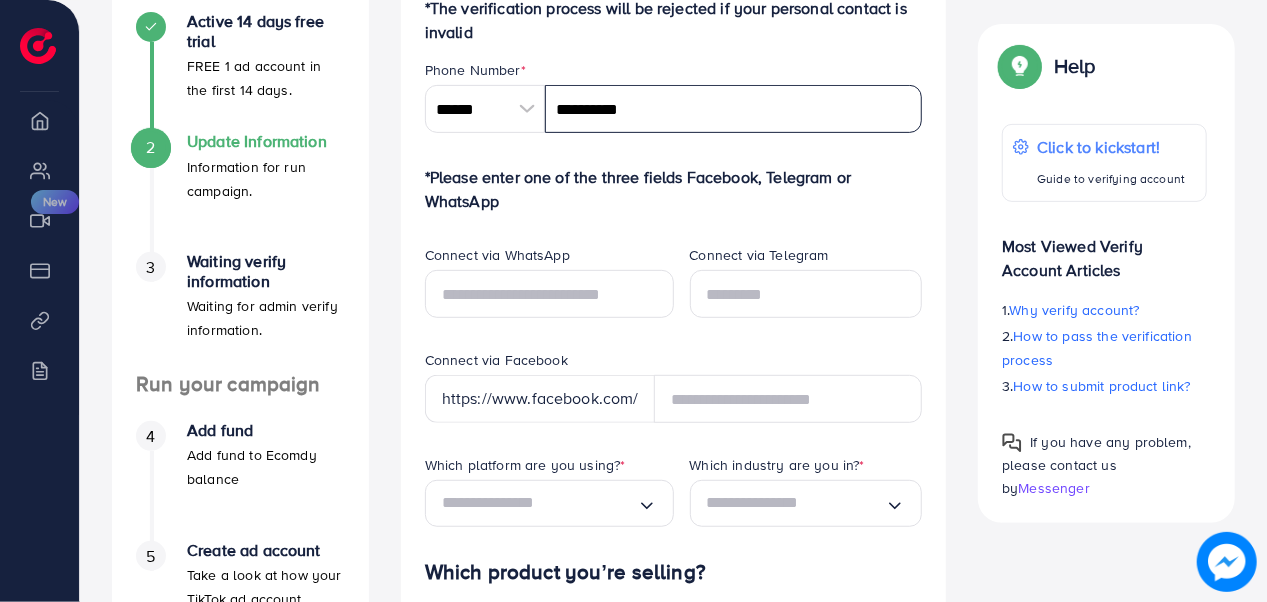 click on "**********" at bounding box center [734, 109] 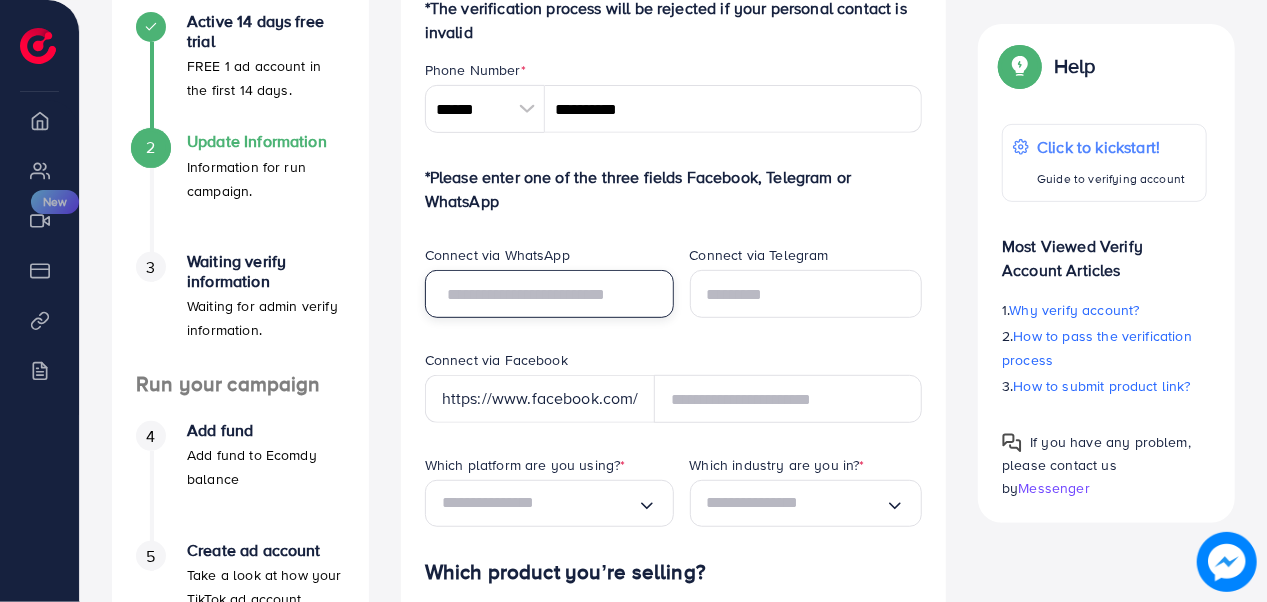 click at bounding box center [549, 294] 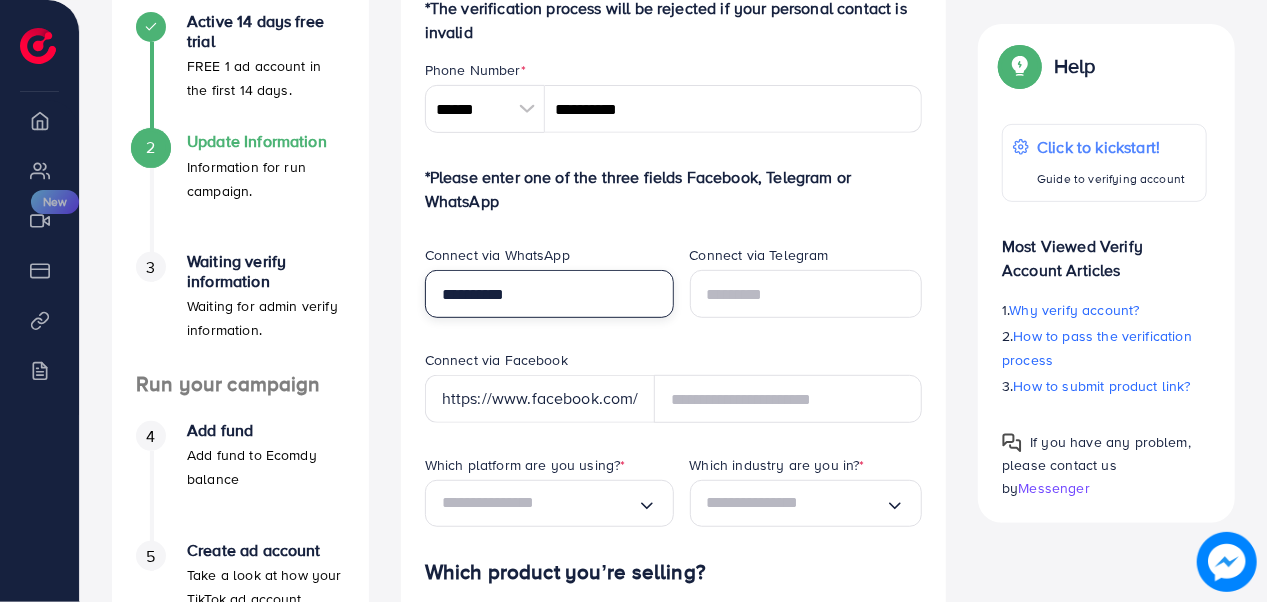 click on "**********" at bounding box center (549, 294) 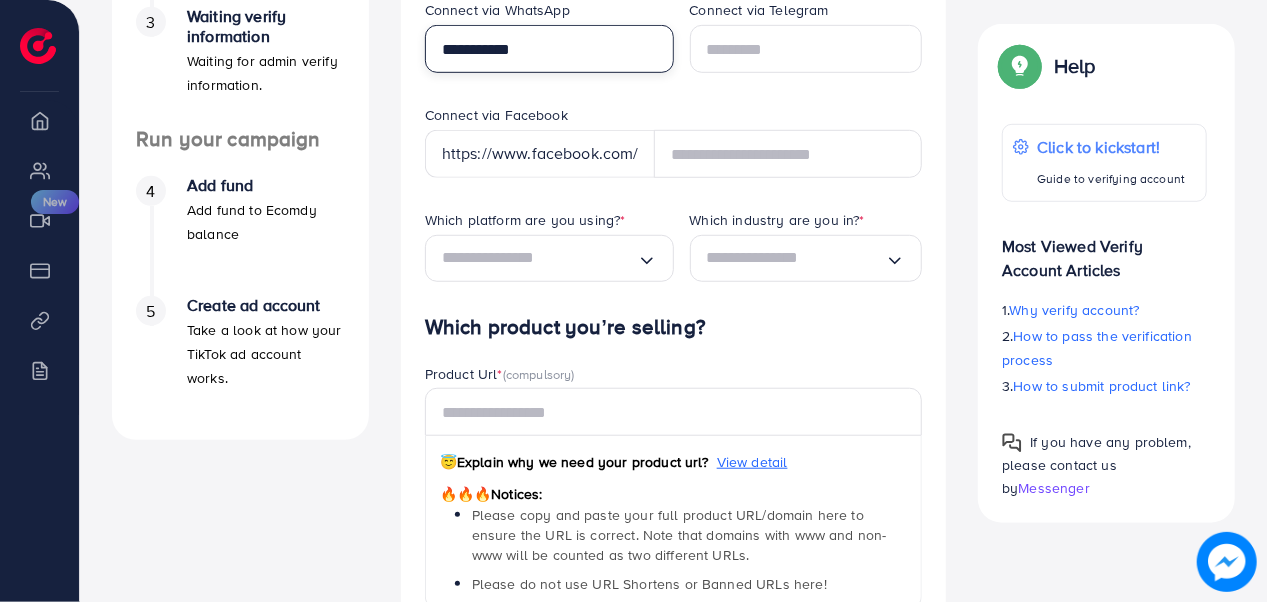 scroll, scrollTop: 628, scrollLeft: 0, axis: vertical 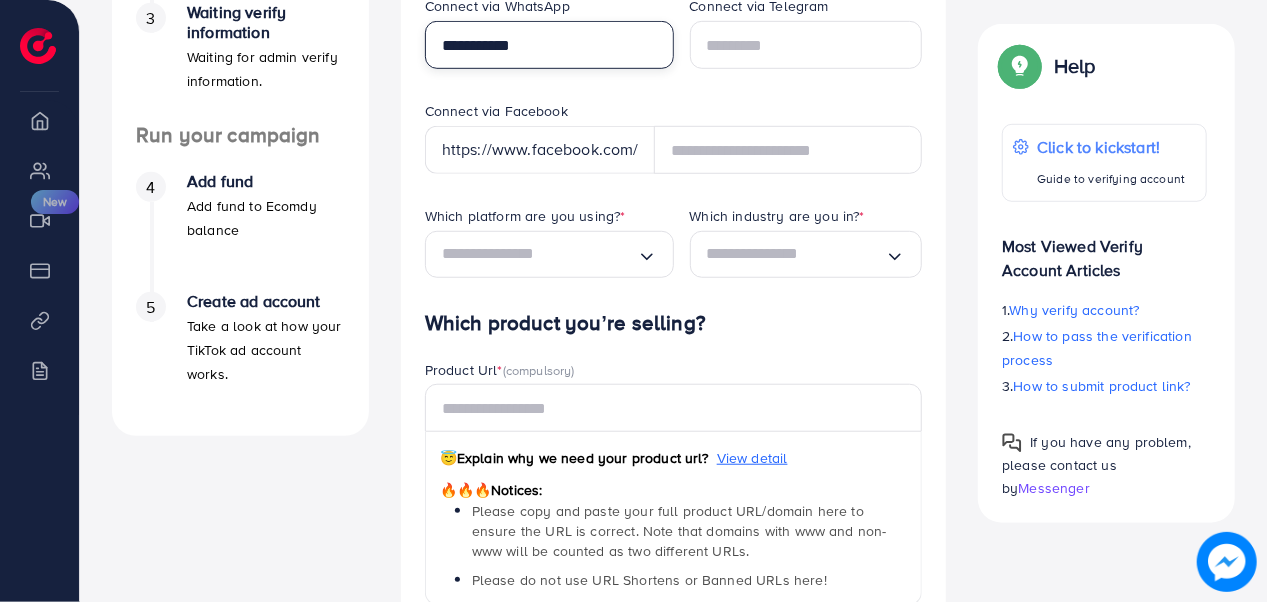 type on "**********" 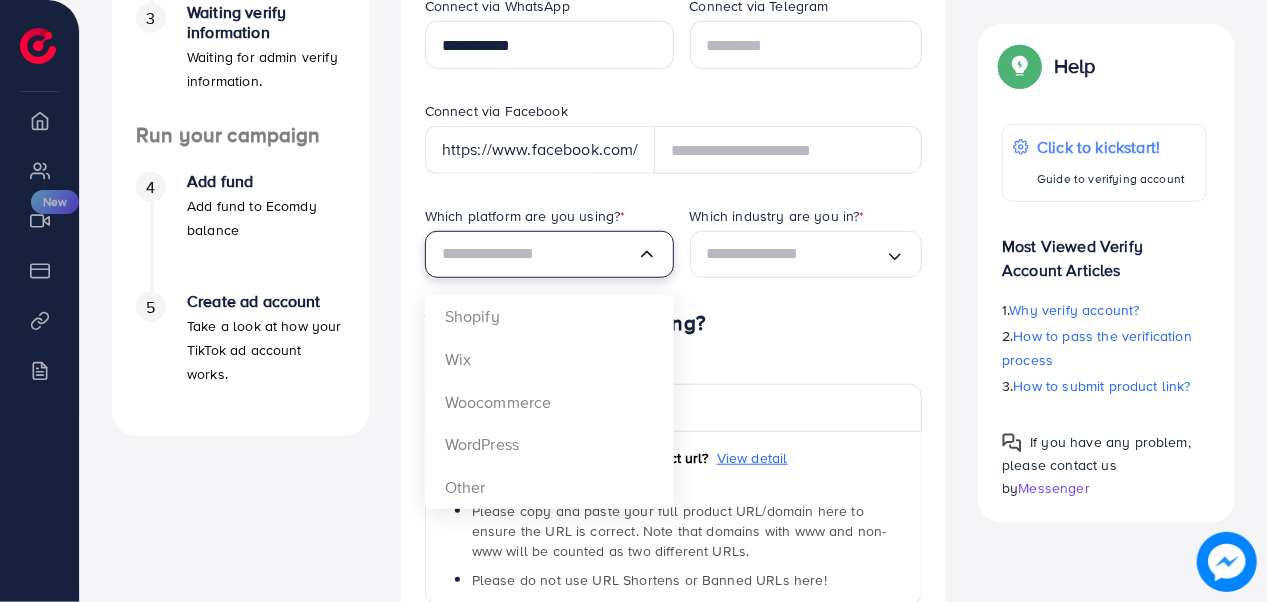 click at bounding box center [539, 254] 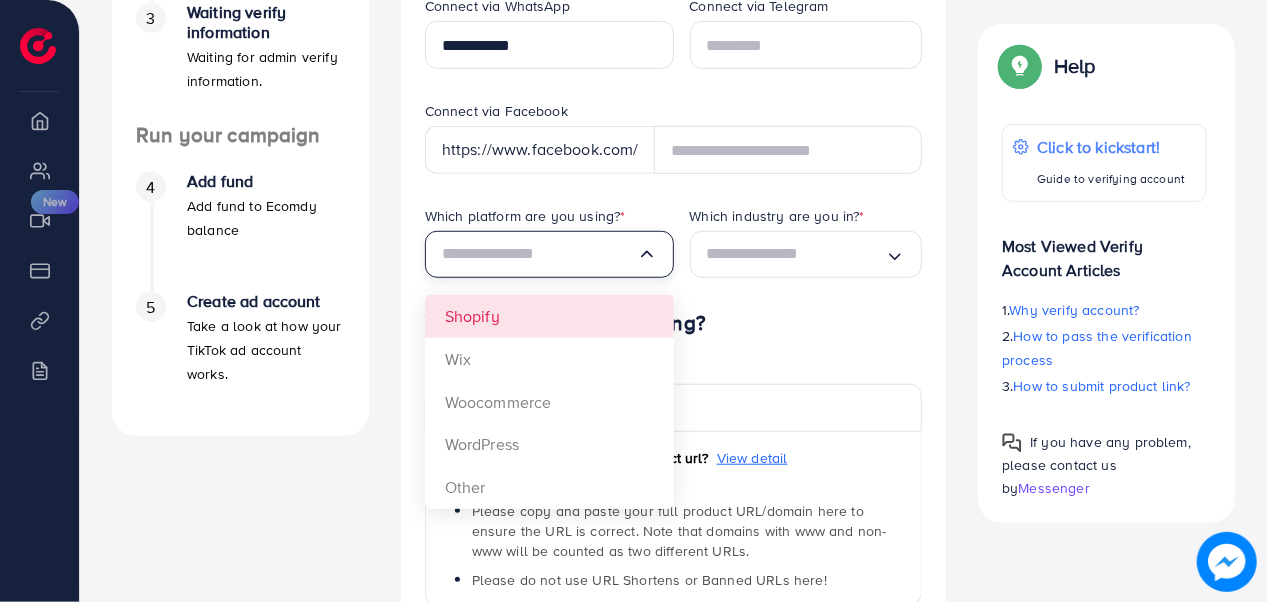 click on "**********" at bounding box center (674, 299) 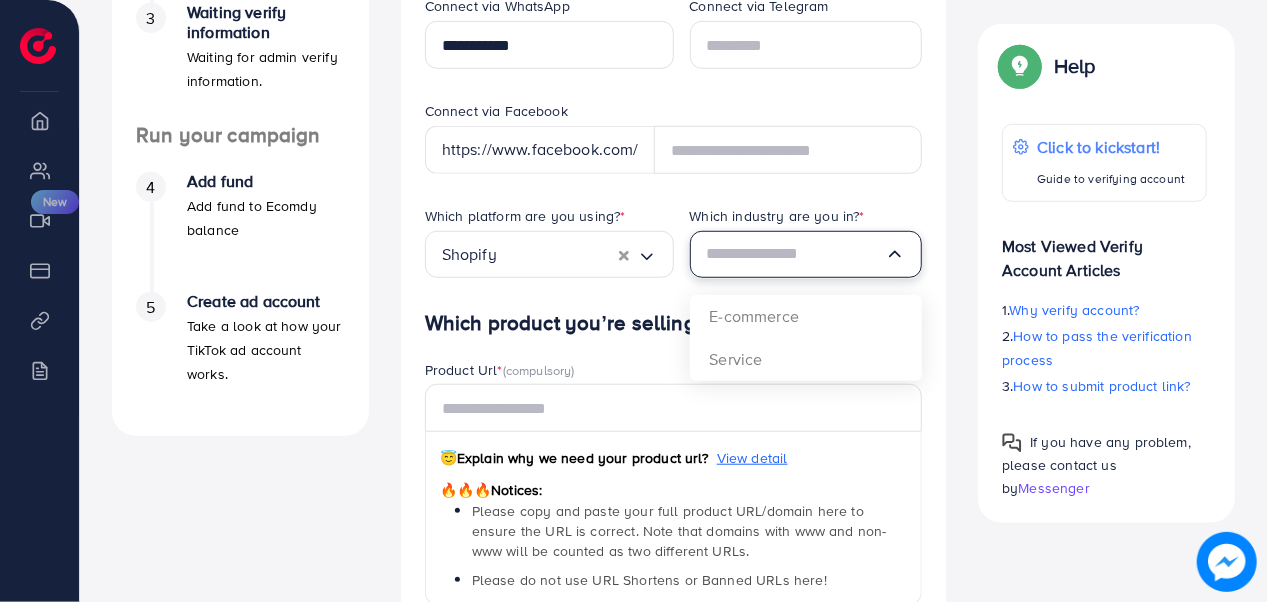 click at bounding box center (796, 254) 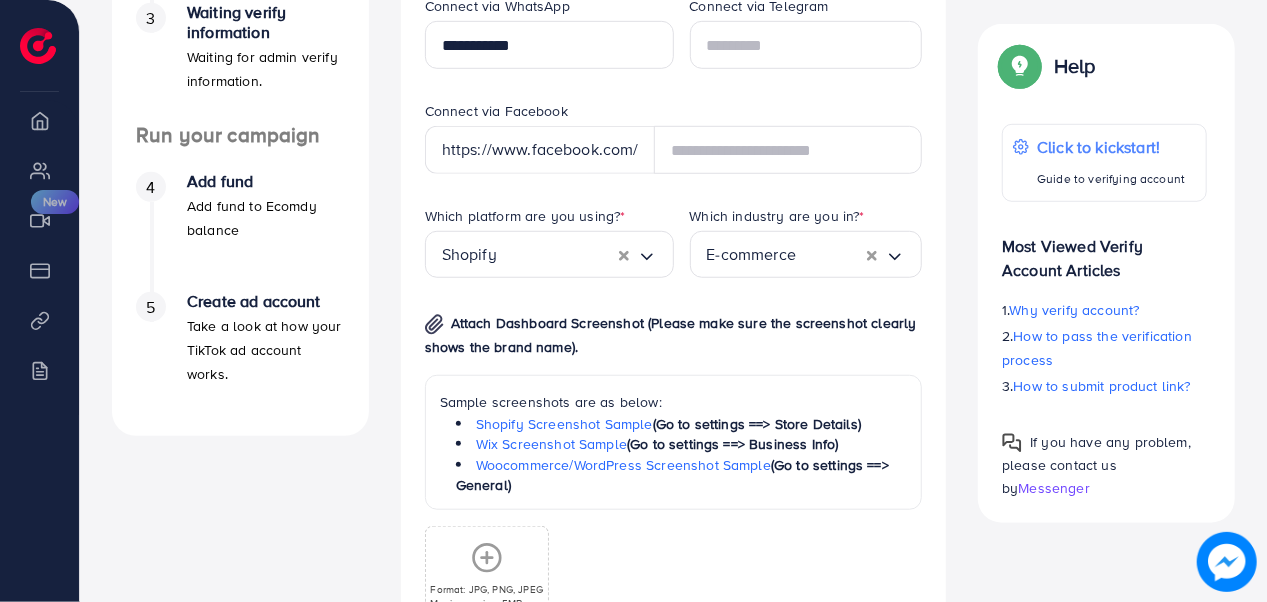 click on "Which platform are you using?  *
Shopify
Loading...      Which industry are you in?  *
E-commerce
Loading...
E-commerce
Service
Attach Dashboard Screenshot (Please make sure the screenshot clearly shows the brand name).  Sample screenshots are as below:   Shopify Screenshot Sample   (Go to settings ==> Store Details)   Wix Screenshot Sample   (Go to settings ==> Business Info)   Woocommerce/WordPress Screenshot Sample   (Go to settings ==> General)   Format: JPG, PNG, JPEG   Maximum size: 5MB" at bounding box center (674, 432) 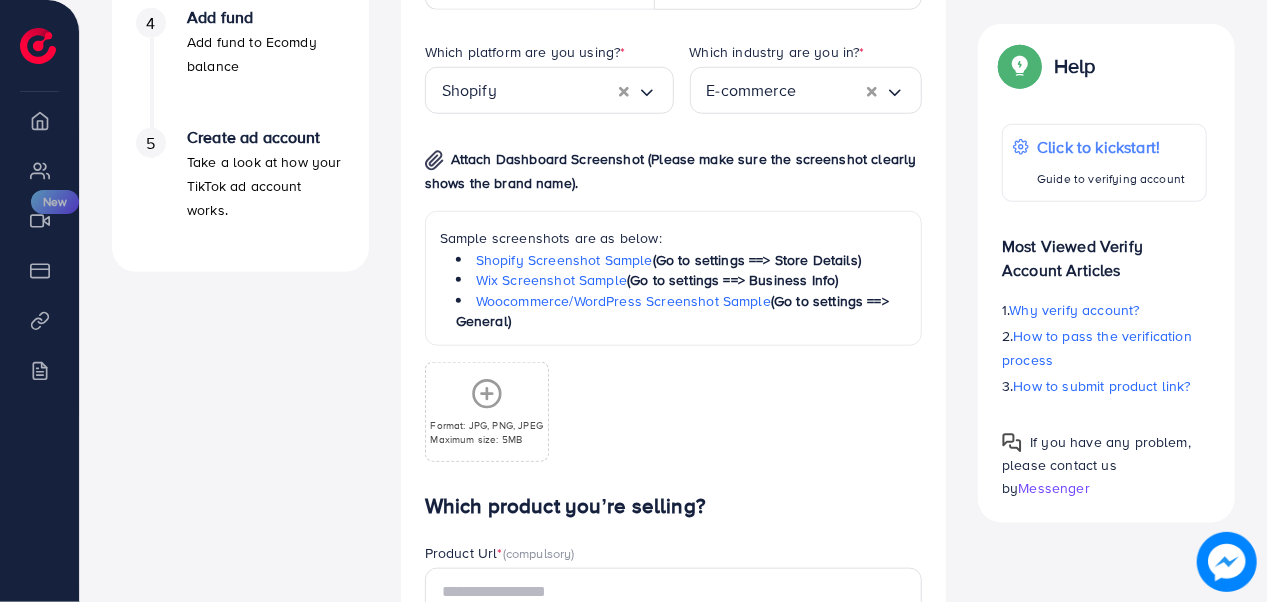 scroll, scrollTop: 783, scrollLeft: 0, axis: vertical 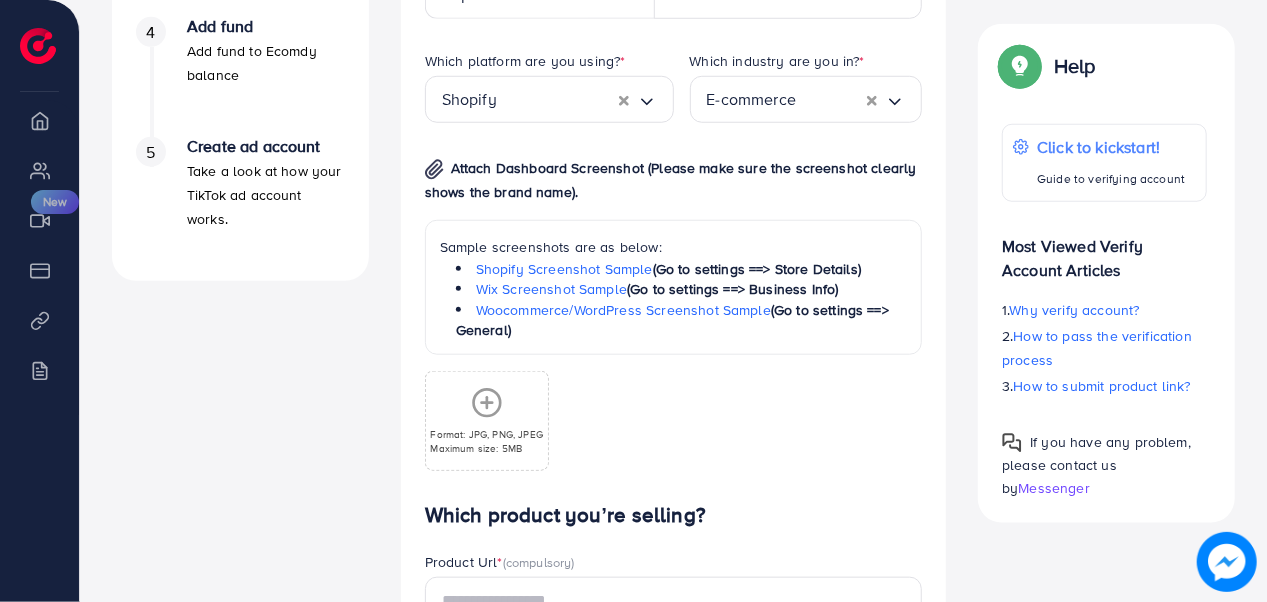 click on "Format: JPG, PNG, JPEG" at bounding box center (486, 434) 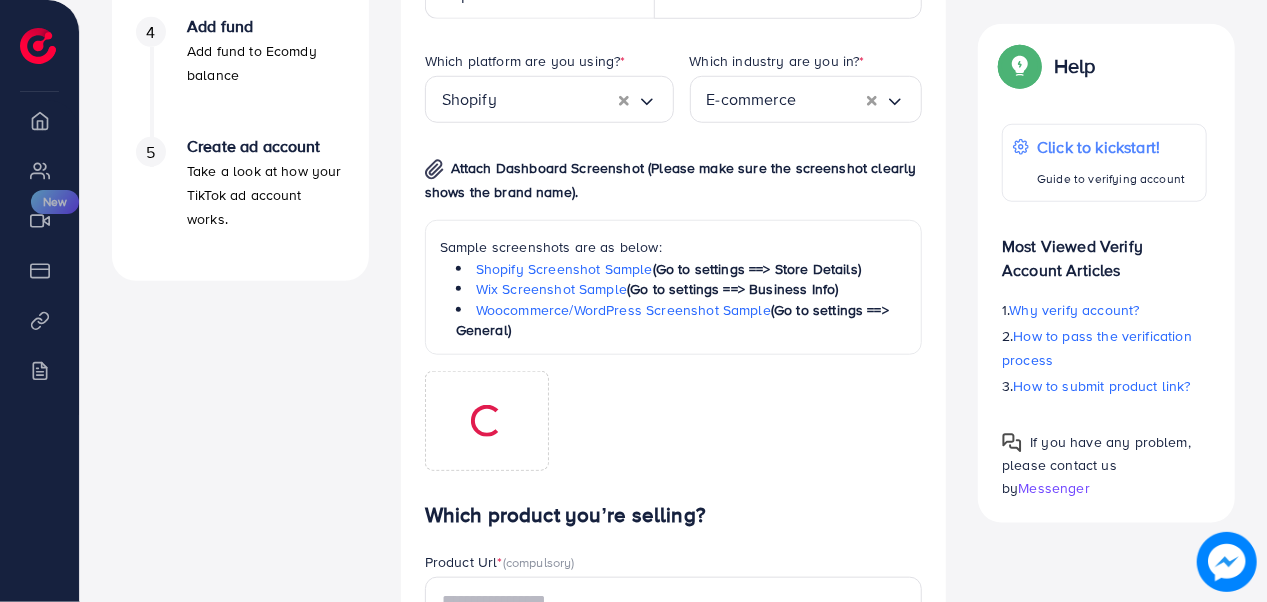 scroll, scrollTop: 1278, scrollLeft: 0, axis: vertical 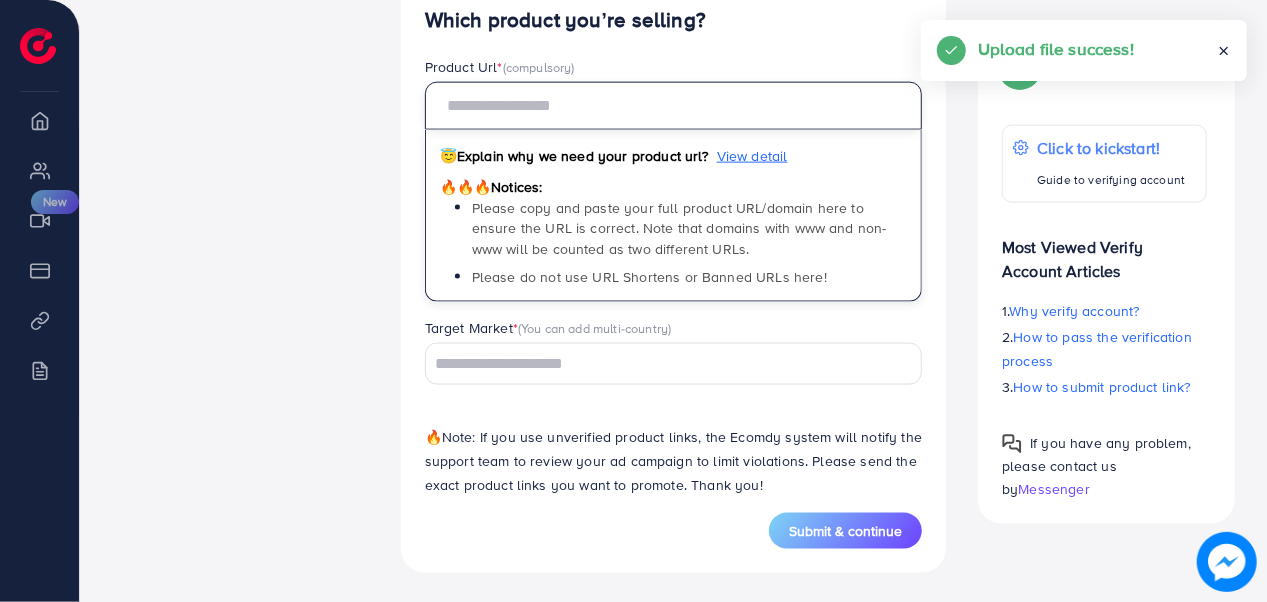 click at bounding box center [674, 106] 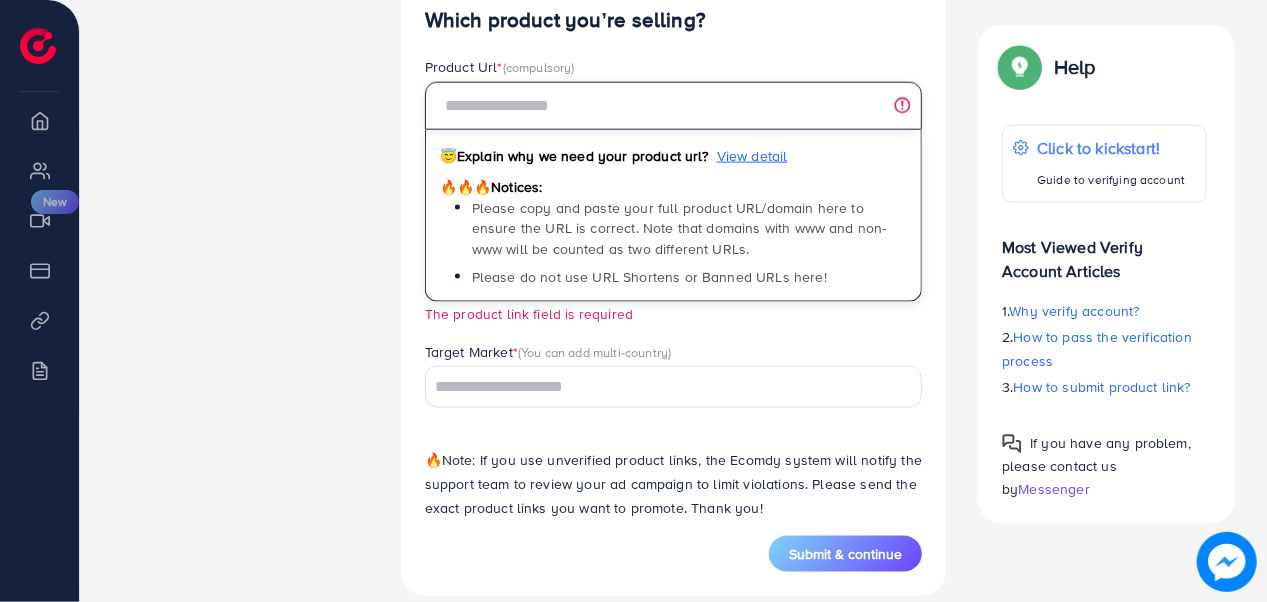 paste on "**********" 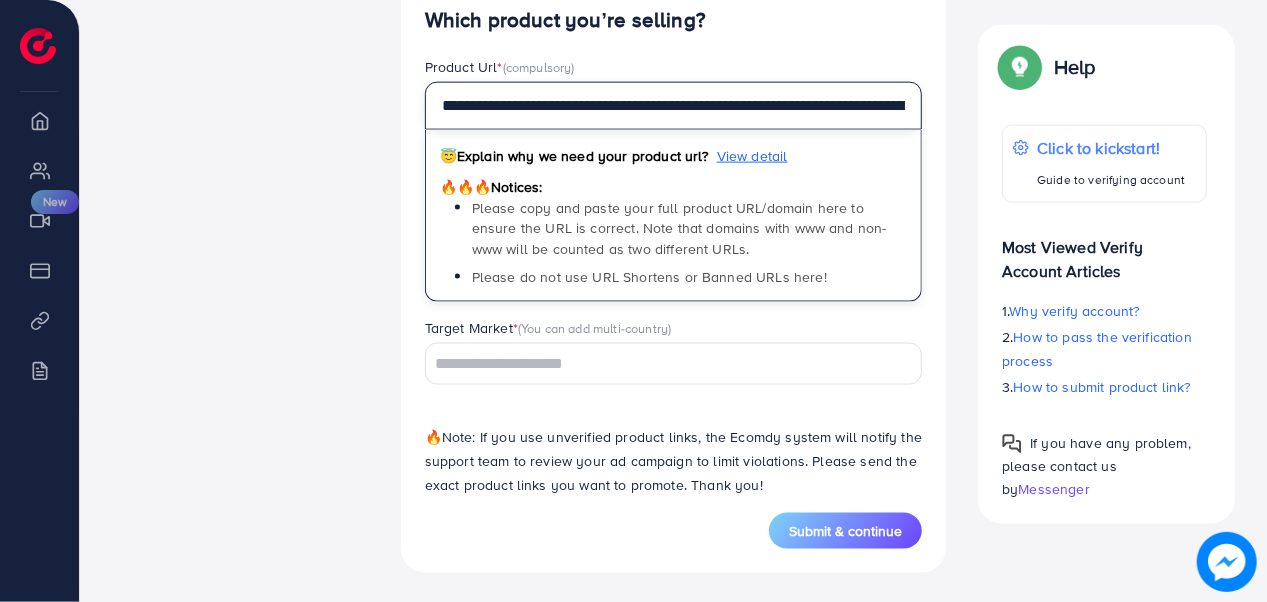 scroll, scrollTop: 0, scrollLeft: 245, axis: horizontal 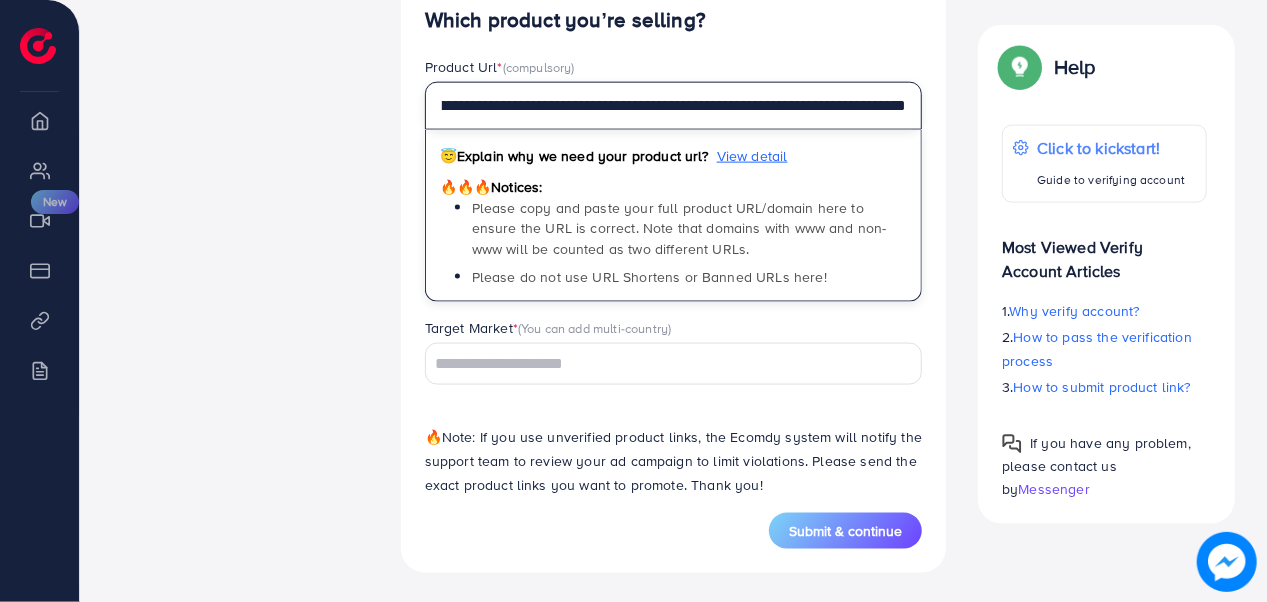 type on "**********" 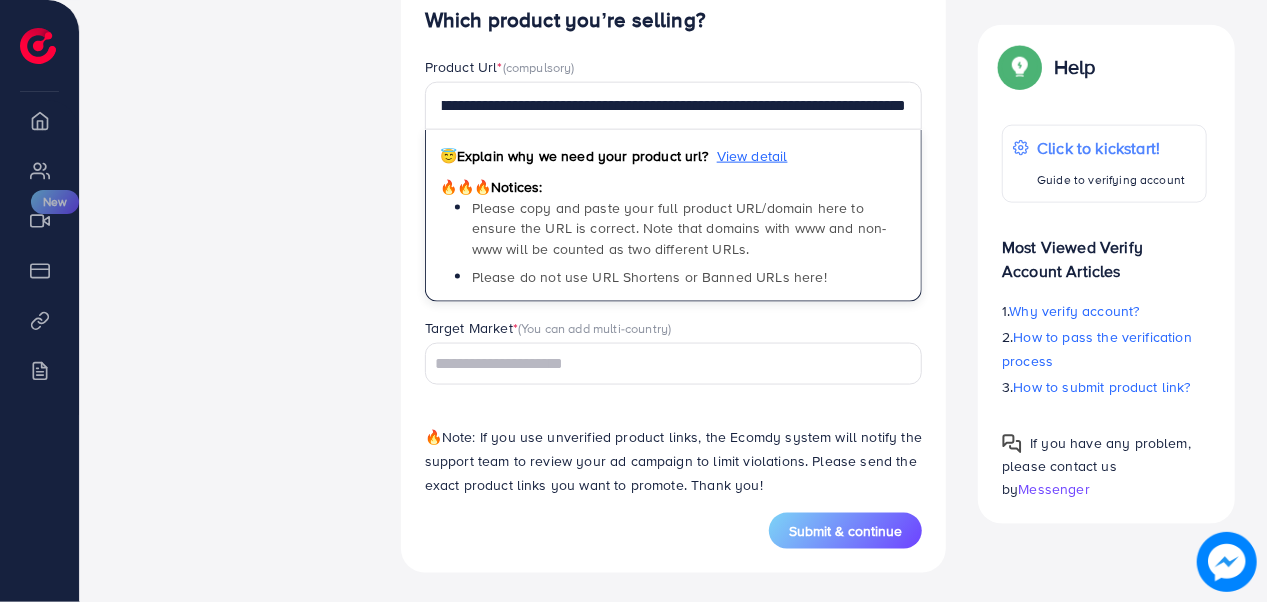 click at bounding box center (662, 364) 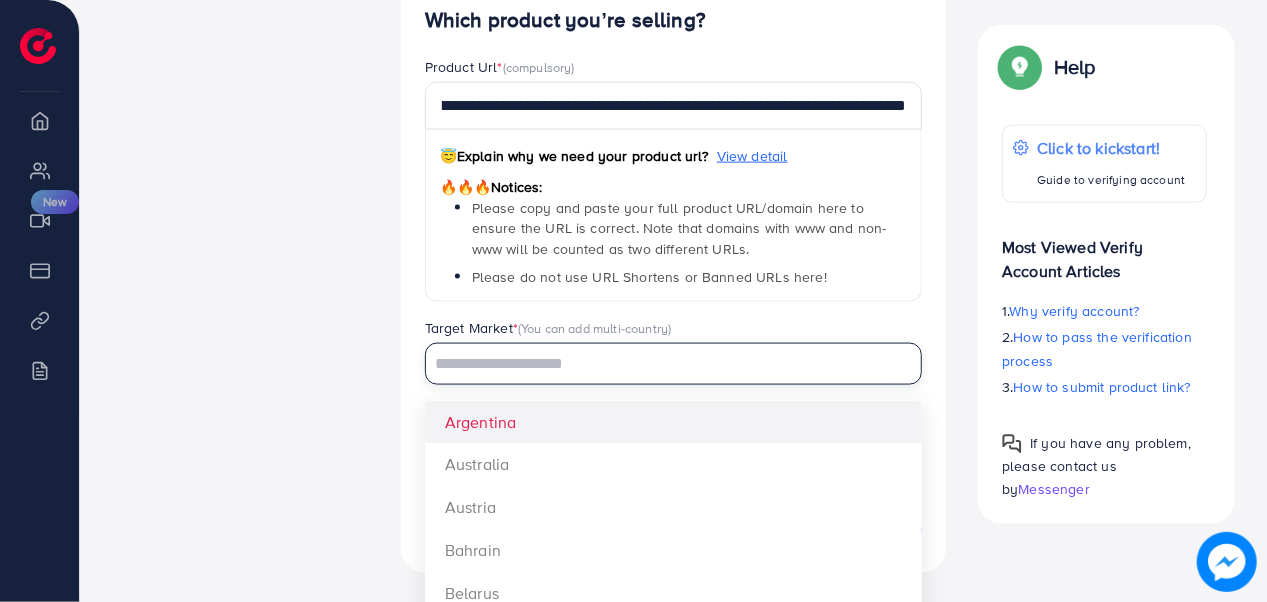 scroll, scrollTop: 0, scrollLeft: 0, axis: both 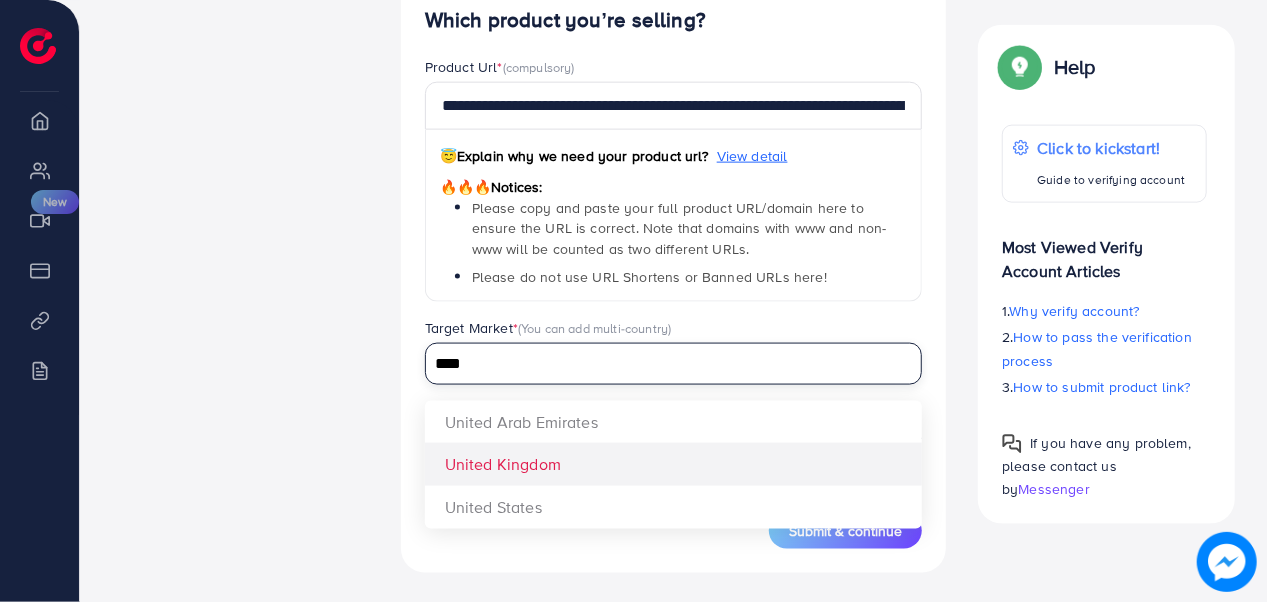 type on "****" 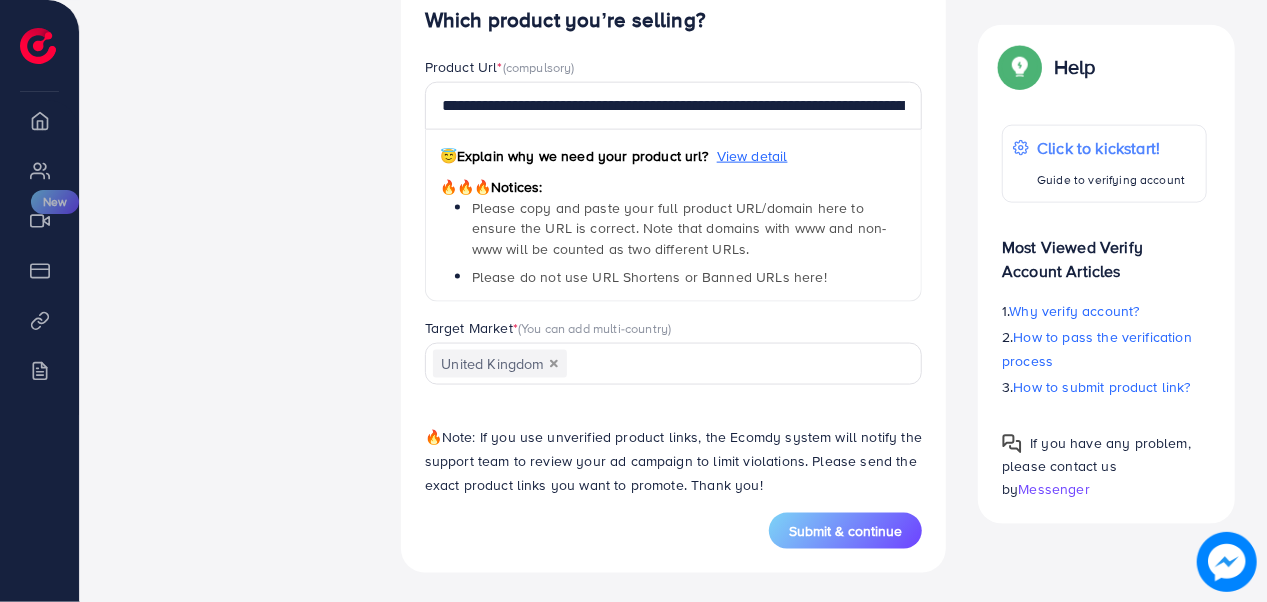click on "**********" at bounding box center [674, 260] 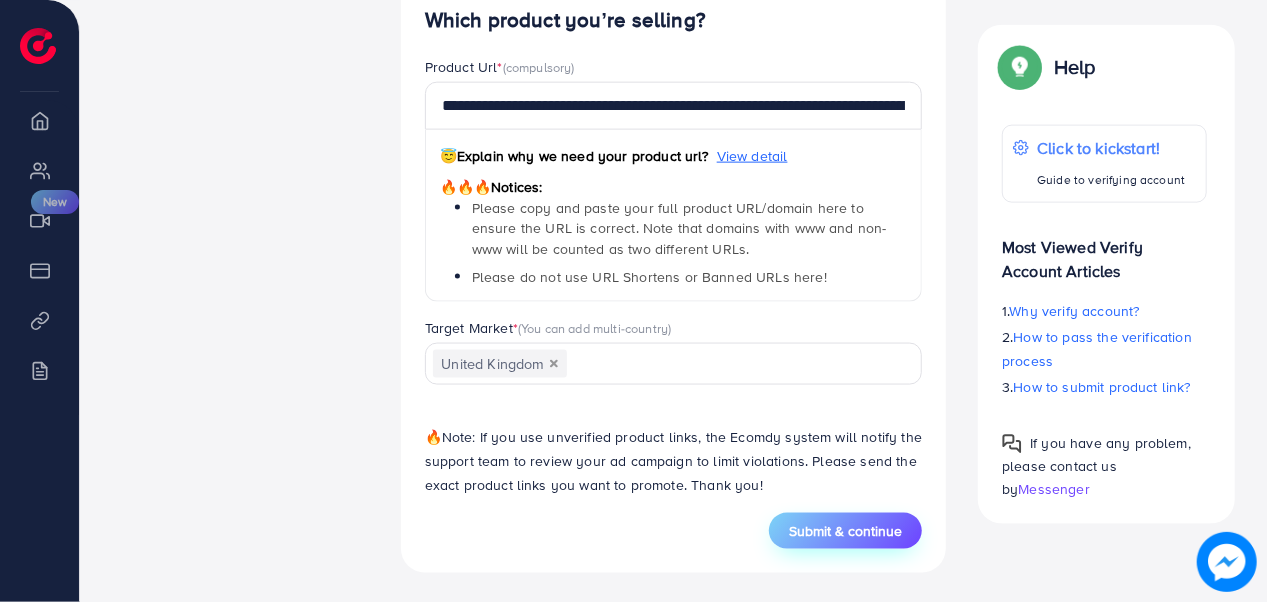 click on "Submit & continue" at bounding box center (845, 531) 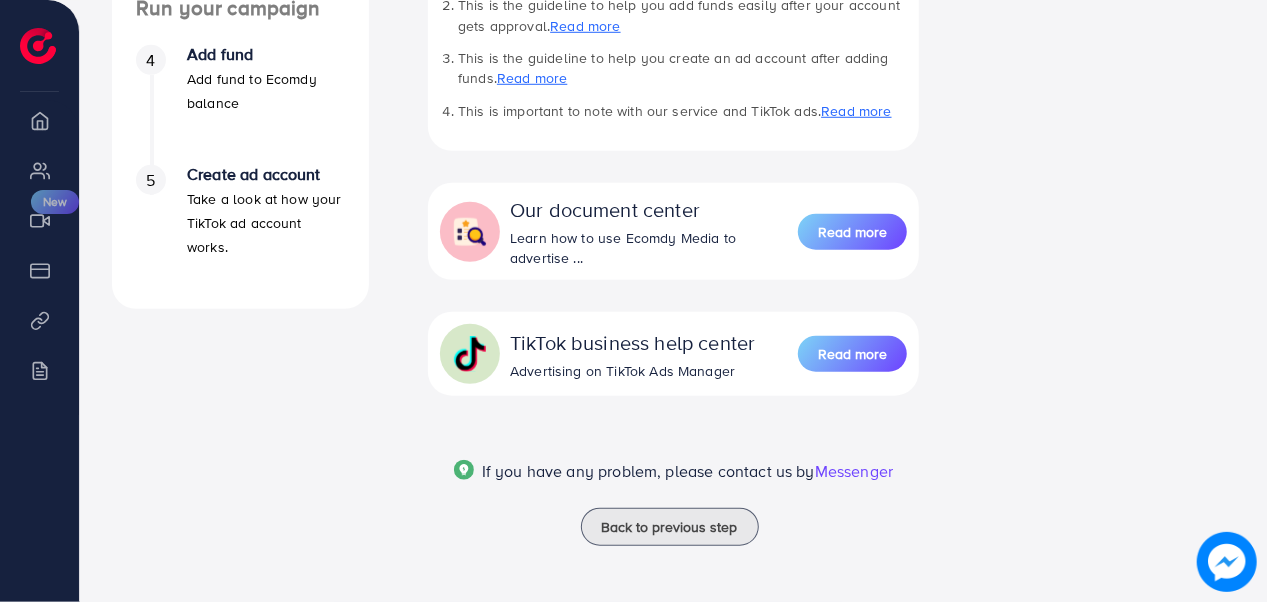 scroll, scrollTop: 0, scrollLeft: 0, axis: both 